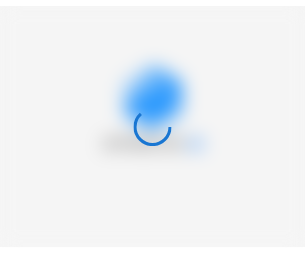 scroll, scrollTop: 0, scrollLeft: 0, axis: both 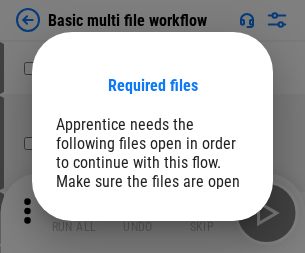 click on "Open" at bounding box center [209, 265] 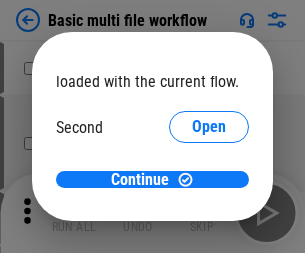 click on "Open" at bounding box center [209, 188] 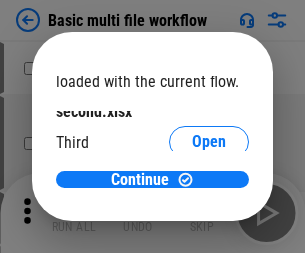 scroll, scrollTop: 57, scrollLeft: 0, axis: vertical 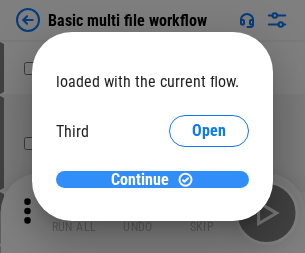 click on "Continue" at bounding box center (140, 180) 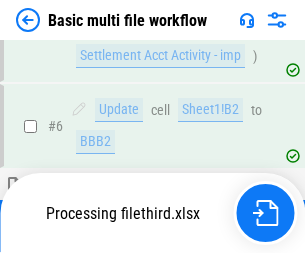 scroll, scrollTop: 443, scrollLeft: 0, axis: vertical 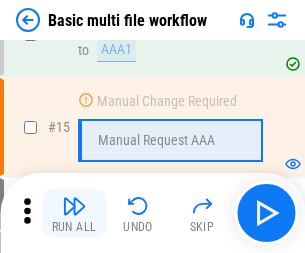 click at bounding box center (74, 206) 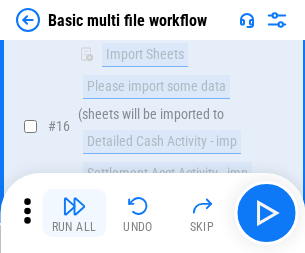 click at bounding box center (74, 206) 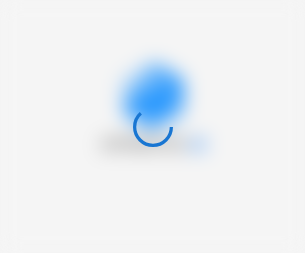 scroll, scrollTop: 0, scrollLeft: 0, axis: both 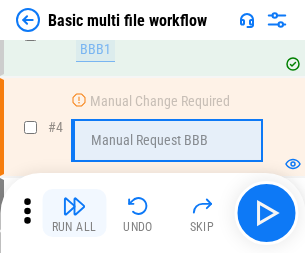 click at bounding box center [74, 206] 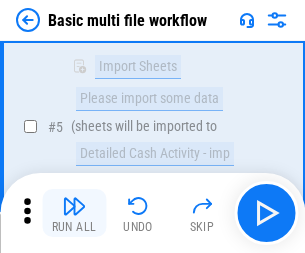 click at bounding box center [74, 206] 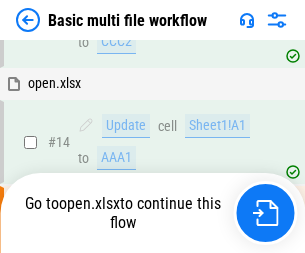 scroll, scrollTop: 1046, scrollLeft: 0, axis: vertical 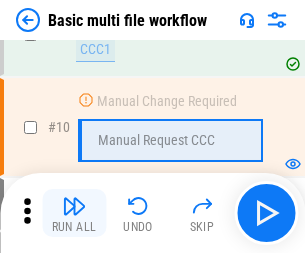 click at bounding box center [74, 206] 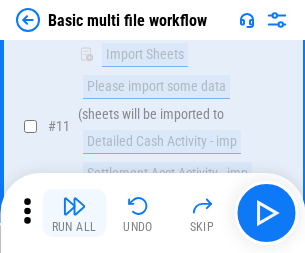 click at bounding box center (74, 206) 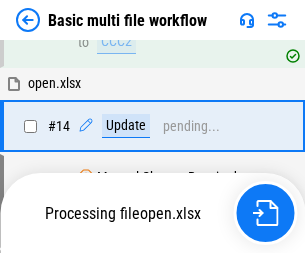 scroll, scrollTop: 1190, scrollLeft: 0, axis: vertical 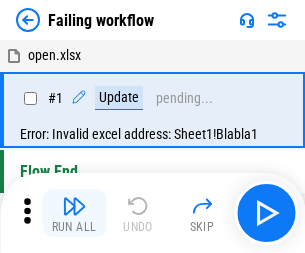 click at bounding box center [74, 206] 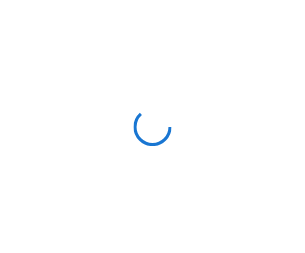 scroll, scrollTop: 0, scrollLeft: 0, axis: both 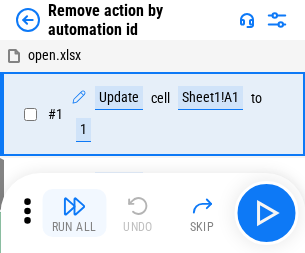 click at bounding box center (74, 206) 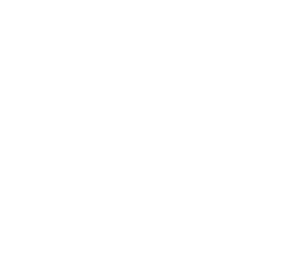 scroll, scrollTop: 0, scrollLeft: 0, axis: both 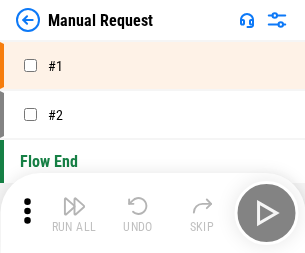 click at bounding box center (74, 206) 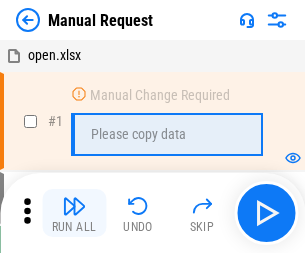 click at bounding box center [74, 206] 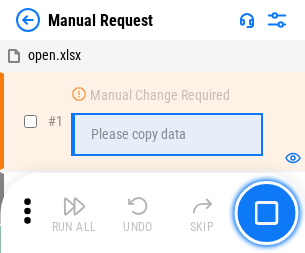 scroll, scrollTop: 68, scrollLeft: 0, axis: vertical 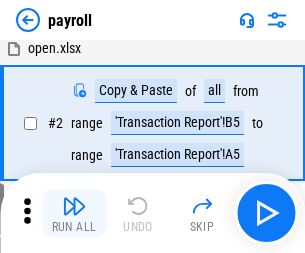 click at bounding box center (74, 206) 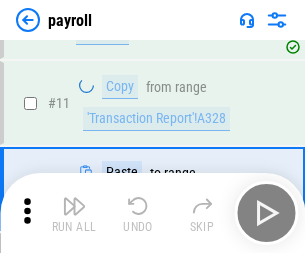 scroll, scrollTop: 247, scrollLeft: 0, axis: vertical 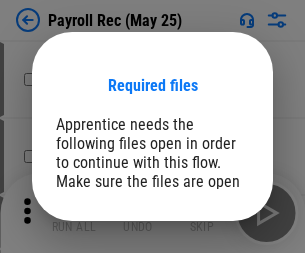 click on "Open" at bounding box center (209, 287) 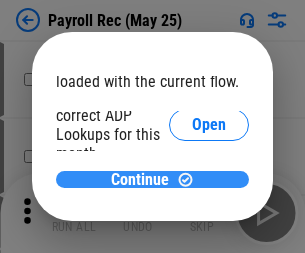 click on "Continue" at bounding box center (140, 180) 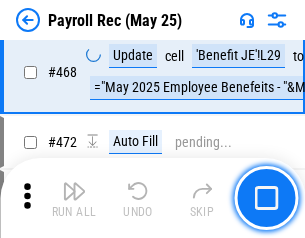 scroll, scrollTop: 10658, scrollLeft: 0, axis: vertical 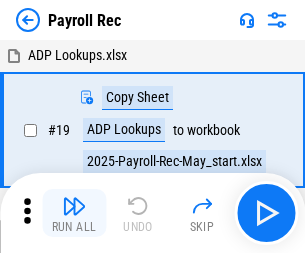 click at bounding box center [74, 206] 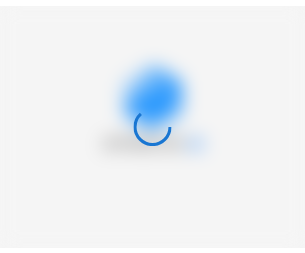 scroll, scrollTop: 0, scrollLeft: 0, axis: both 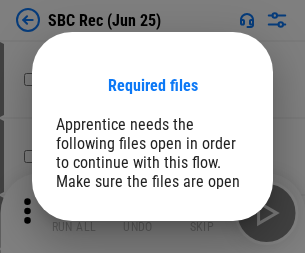 click on "Open" at bounding box center (209, 287) 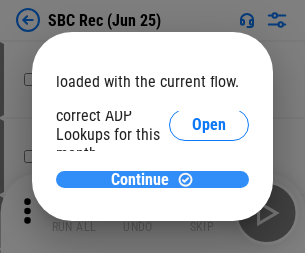 click on "Continue" at bounding box center (140, 180) 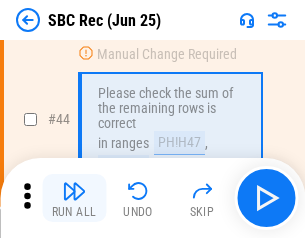 click at bounding box center (74, 191) 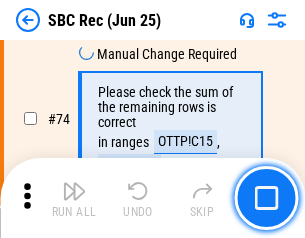 click at bounding box center (74, 191) 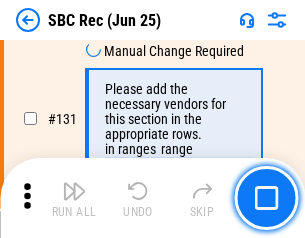 click at bounding box center [74, 191] 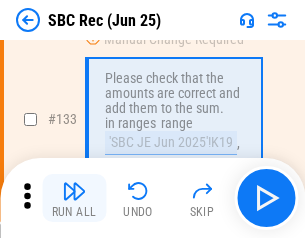 click at bounding box center (74, 191) 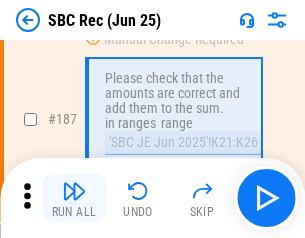 click at bounding box center (74, 191) 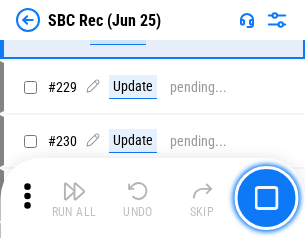 scroll, scrollTop: 6049, scrollLeft: 0, axis: vertical 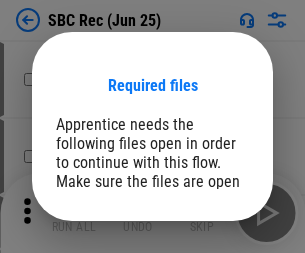 click on "Open" at bounding box center (209, 287) 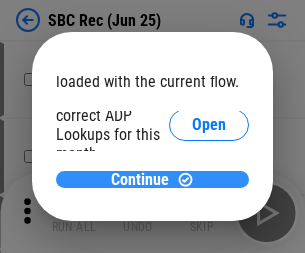 click on "Continue" at bounding box center (140, 180) 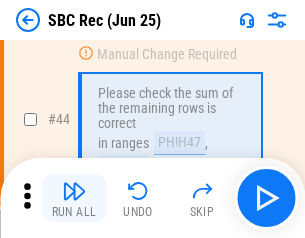click at bounding box center [74, 191] 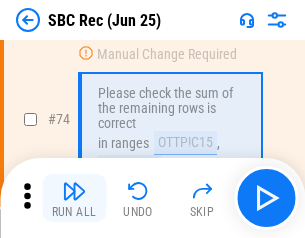 click at bounding box center (74, 191) 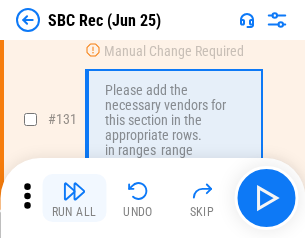 click at bounding box center [74, 191] 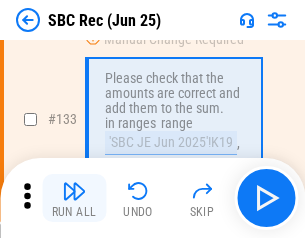 click at bounding box center [74, 191] 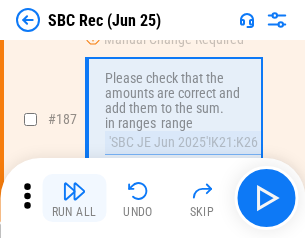 click at bounding box center [74, 191] 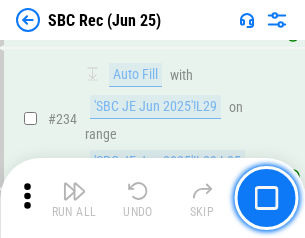 scroll, scrollTop: 6425, scrollLeft: 0, axis: vertical 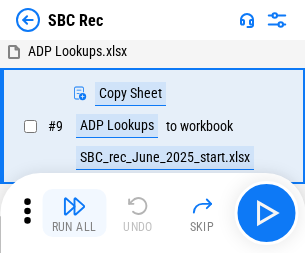 click at bounding box center [74, 206] 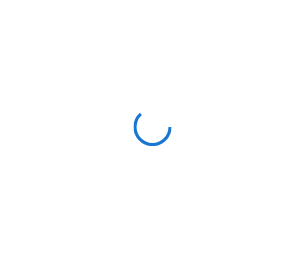 scroll, scrollTop: 0, scrollLeft: 0, axis: both 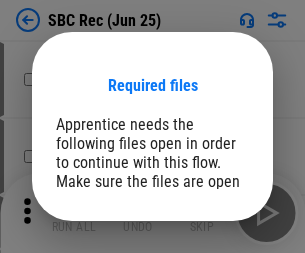 click on "Open" at bounding box center [209, 287] 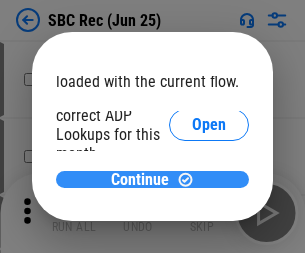 click on "Continue" at bounding box center (140, 180) 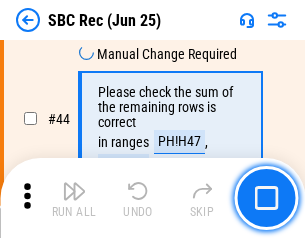 click at bounding box center [74, 191] 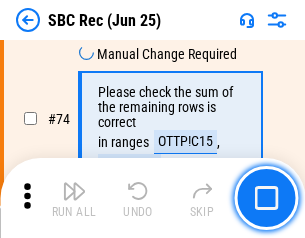 click at bounding box center [74, 191] 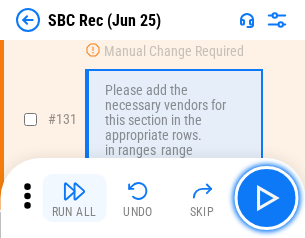click at bounding box center (74, 191) 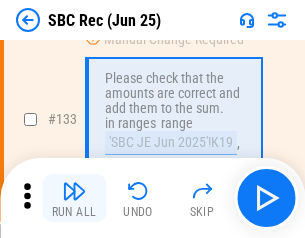 click at bounding box center [74, 191] 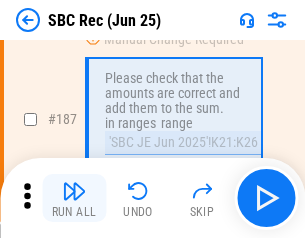 click at bounding box center (74, 191) 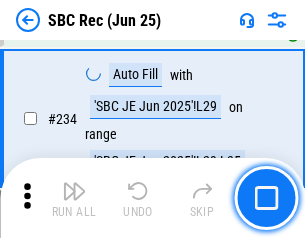scroll, scrollTop: 6425, scrollLeft: 0, axis: vertical 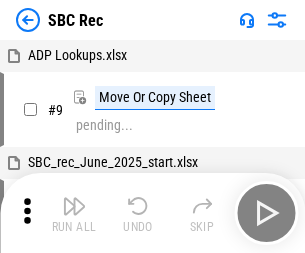 click at bounding box center (74, 206) 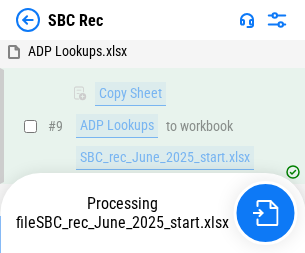 scroll, scrollTop: 131, scrollLeft: 0, axis: vertical 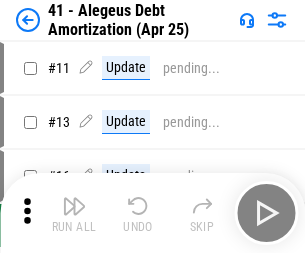 click at bounding box center [74, 206] 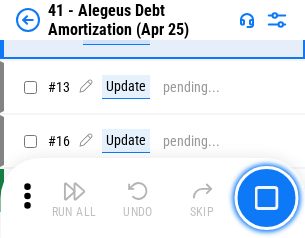 scroll, scrollTop: 247, scrollLeft: 0, axis: vertical 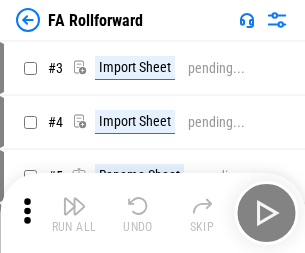 click at bounding box center (74, 206) 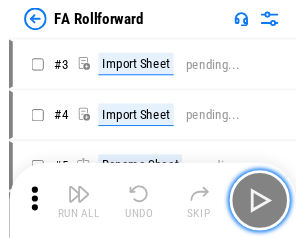 scroll, scrollTop: 32, scrollLeft: 0, axis: vertical 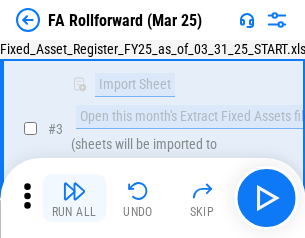 click at bounding box center [74, 191] 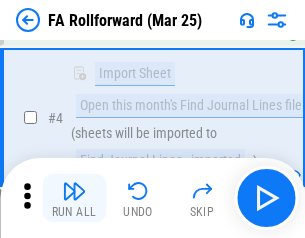 click at bounding box center [74, 191] 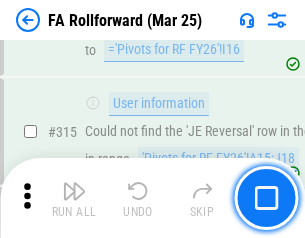 scroll, scrollTop: 9517, scrollLeft: 0, axis: vertical 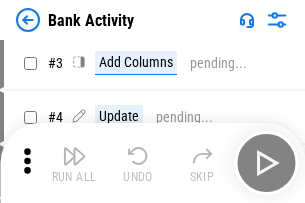 click at bounding box center (74, 156) 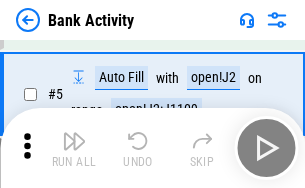 scroll, scrollTop: 106, scrollLeft: 0, axis: vertical 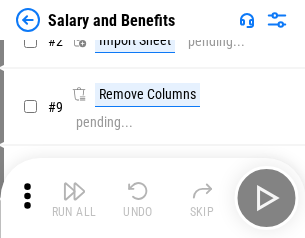 click at bounding box center [74, 191] 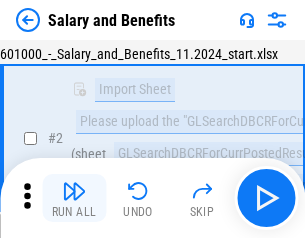 click at bounding box center [74, 191] 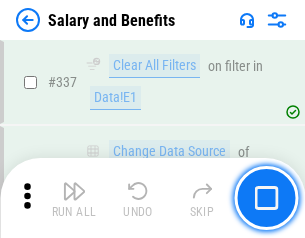 scroll, scrollTop: 9364, scrollLeft: 0, axis: vertical 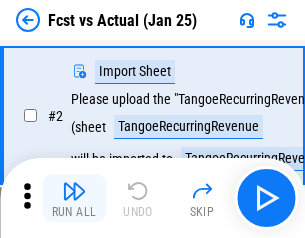 click at bounding box center (74, 191) 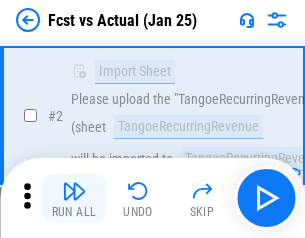 click at bounding box center [74, 191] 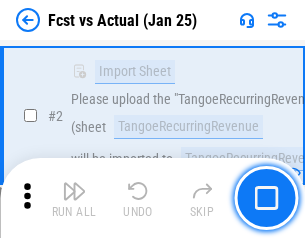 scroll, scrollTop: 187, scrollLeft: 0, axis: vertical 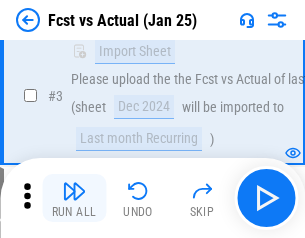 click at bounding box center (74, 191) 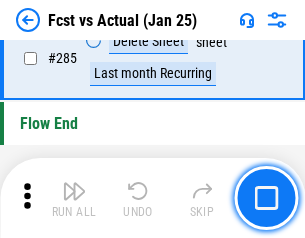 scroll, scrollTop: 9465, scrollLeft: 0, axis: vertical 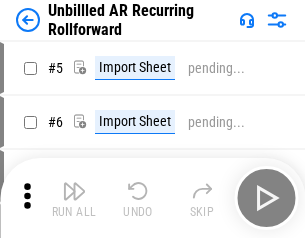 click at bounding box center (74, 191) 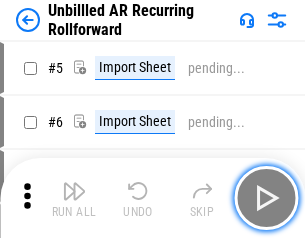 scroll, scrollTop: 43, scrollLeft: 0, axis: vertical 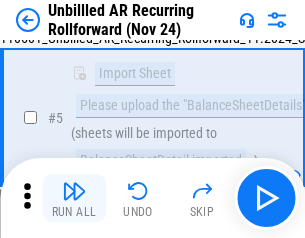 click at bounding box center [74, 191] 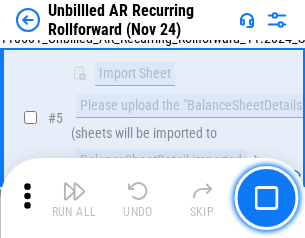 scroll, scrollTop: 188, scrollLeft: 0, axis: vertical 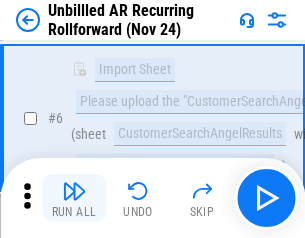 click at bounding box center [74, 191] 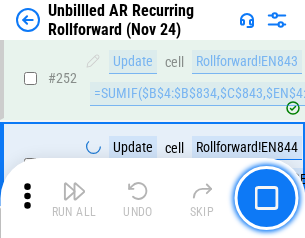 scroll, scrollTop: 6793, scrollLeft: 0, axis: vertical 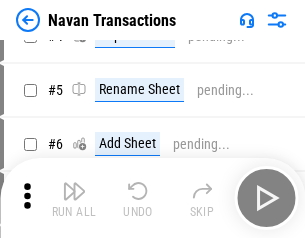 click at bounding box center (74, 191) 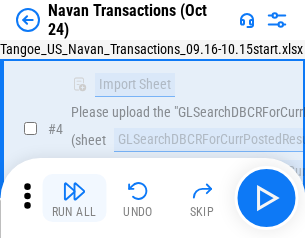 click at bounding box center (74, 191) 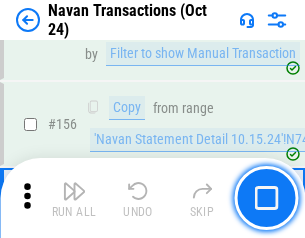 scroll, scrollTop: 6484, scrollLeft: 0, axis: vertical 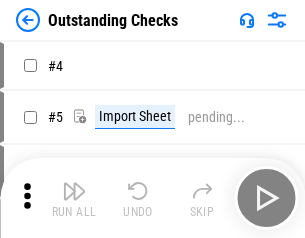 click at bounding box center (74, 191) 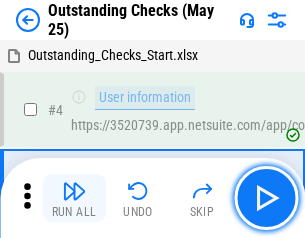 scroll, scrollTop: 84, scrollLeft: 0, axis: vertical 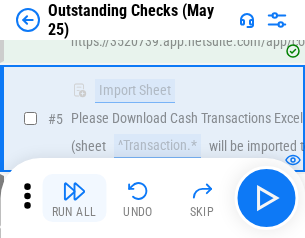 click at bounding box center (74, 191) 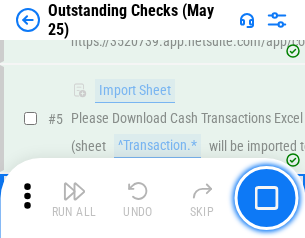 scroll, scrollTop: 209, scrollLeft: 0, axis: vertical 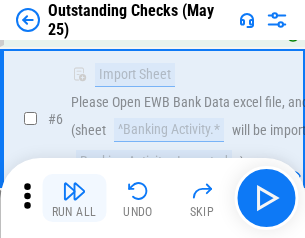 click at bounding box center (74, 191) 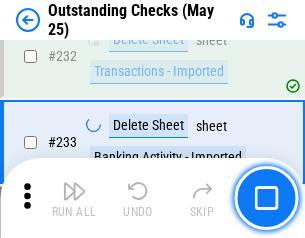 scroll, scrollTop: 6073, scrollLeft: 0, axis: vertical 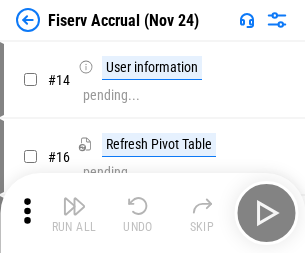 click at bounding box center (74, 206) 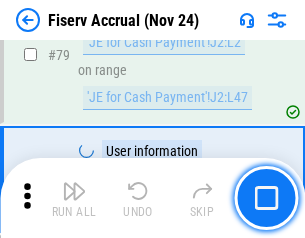 scroll, scrollTop: 2628, scrollLeft: 0, axis: vertical 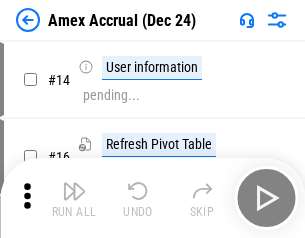 click at bounding box center [74, 191] 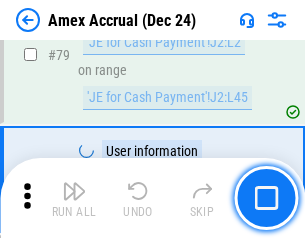 scroll, scrollTop: 2596, scrollLeft: 0, axis: vertical 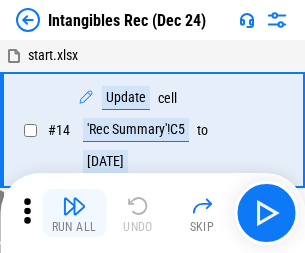 click at bounding box center [74, 206] 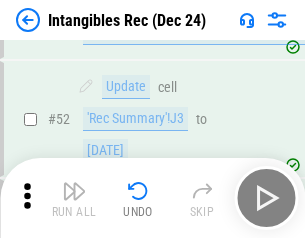 scroll, scrollTop: 779, scrollLeft: 0, axis: vertical 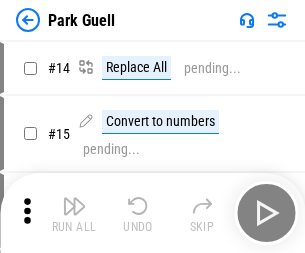 click at bounding box center (74, 206) 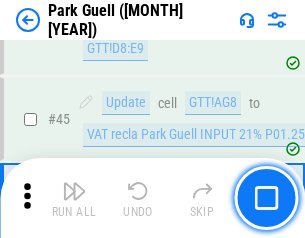 scroll, scrollTop: 2501, scrollLeft: 0, axis: vertical 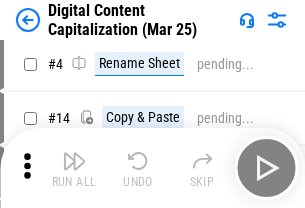 click at bounding box center (74, 161) 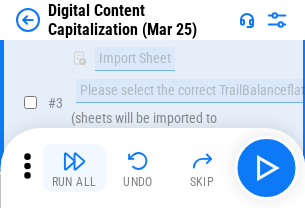 click at bounding box center (74, 161) 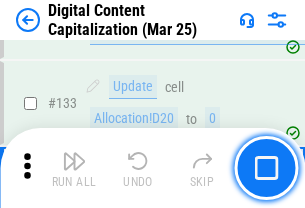 scroll, scrollTop: 2121, scrollLeft: 0, axis: vertical 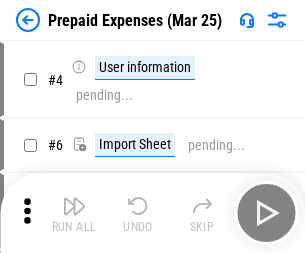 click at bounding box center (74, 206) 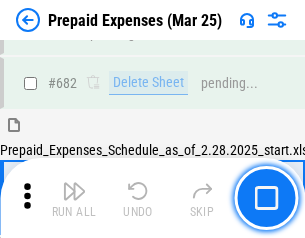 scroll, scrollTop: 5381, scrollLeft: 0, axis: vertical 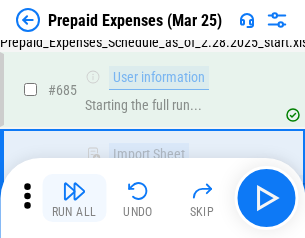 click at bounding box center [74, 191] 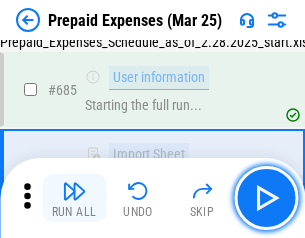 scroll, scrollTop: 5499, scrollLeft: 0, axis: vertical 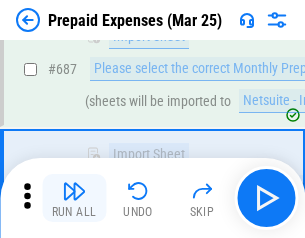 click at bounding box center [74, 191] 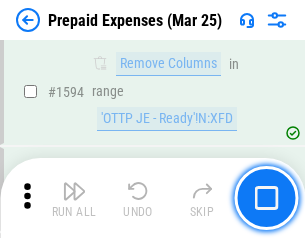 scroll, scrollTop: 19472, scrollLeft: 0, axis: vertical 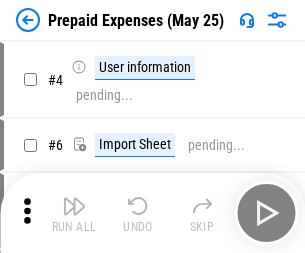 click at bounding box center (74, 206) 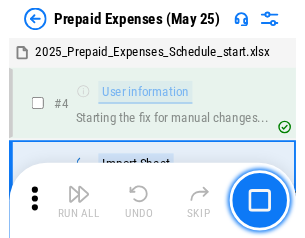 scroll, scrollTop: 88, scrollLeft: 0, axis: vertical 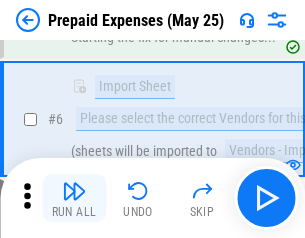 click at bounding box center [74, 191] 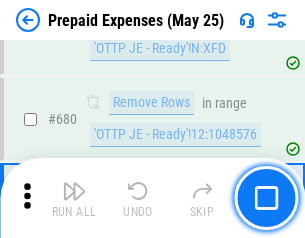 scroll, scrollTop: 6964, scrollLeft: 0, axis: vertical 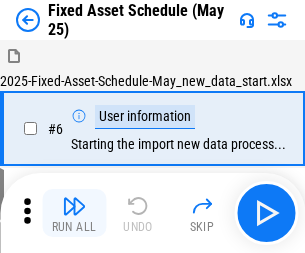 click at bounding box center (74, 206) 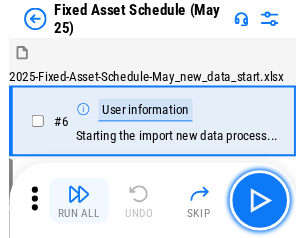scroll, scrollTop: 108, scrollLeft: 0, axis: vertical 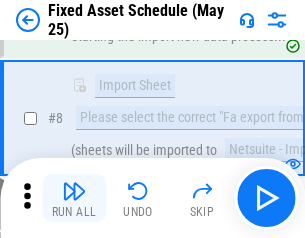click at bounding box center [74, 191] 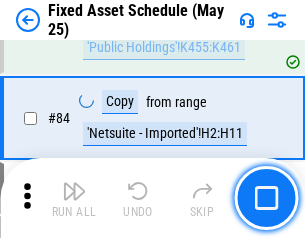 scroll, scrollTop: 2748, scrollLeft: 0, axis: vertical 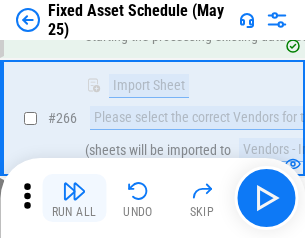 click at bounding box center [74, 191] 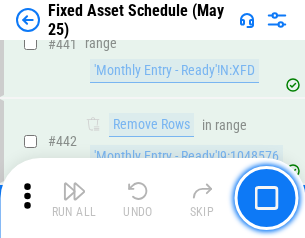 scroll, scrollTop: 8940, scrollLeft: 0, axis: vertical 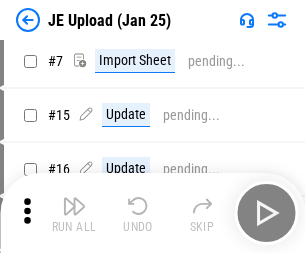 click at bounding box center (74, 206) 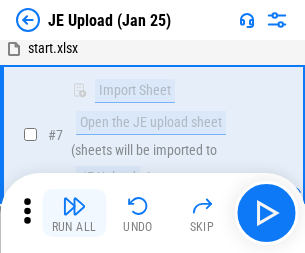 click at bounding box center [74, 206] 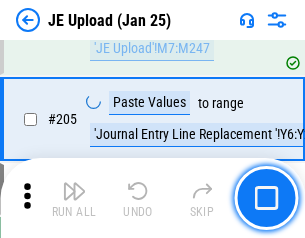 scroll, scrollTop: 4826, scrollLeft: 0, axis: vertical 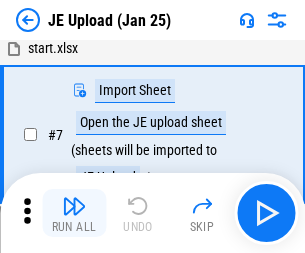 click at bounding box center [74, 206] 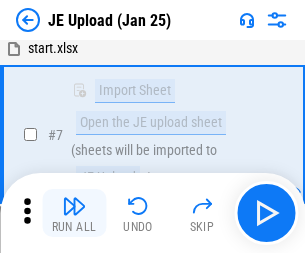 click at bounding box center [74, 206] 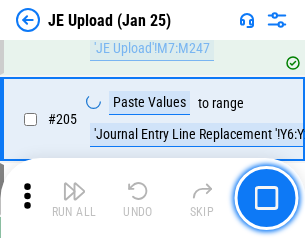 scroll, scrollTop: 4826, scrollLeft: 0, axis: vertical 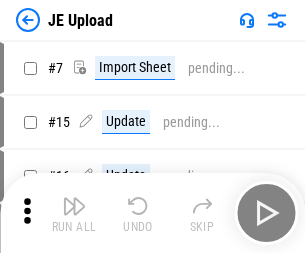 click at bounding box center [74, 206] 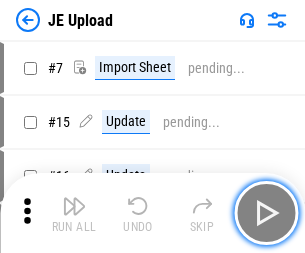 scroll, scrollTop: 7, scrollLeft: 0, axis: vertical 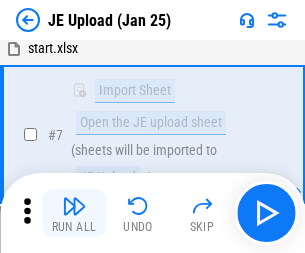 click at bounding box center [74, 206] 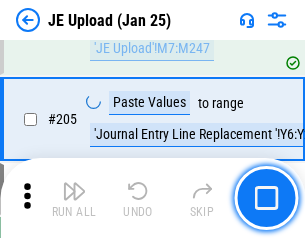 scroll, scrollTop: 4826, scrollLeft: 0, axis: vertical 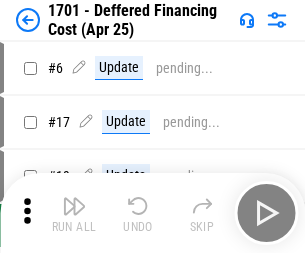 click at bounding box center (74, 206) 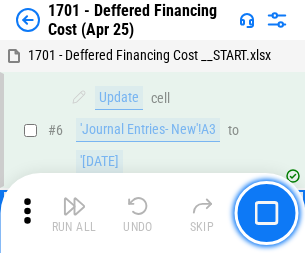 scroll, scrollTop: 240, scrollLeft: 0, axis: vertical 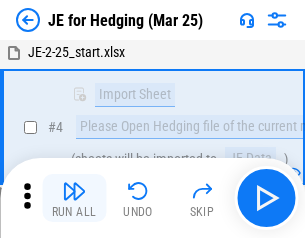 click at bounding box center [74, 191] 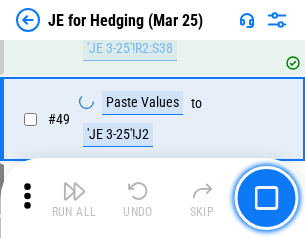 scroll, scrollTop: 1295, scrollLeft: 0, axis: vertical 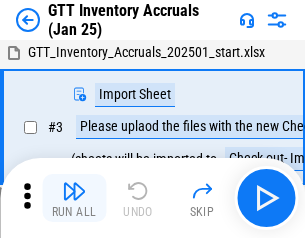 click at bounding box center (74, 191) 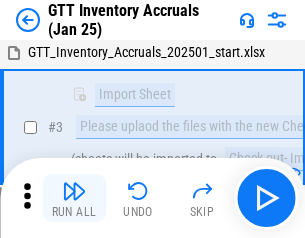 click at bounding box center [74, 191] 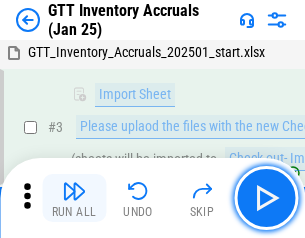scroll, scrollTop: 129, scrollLeft: 0, axis: vertical 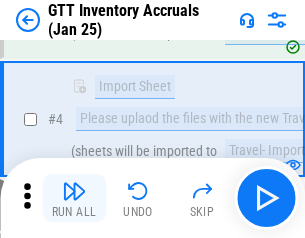 click at bounding box center (74, 191) 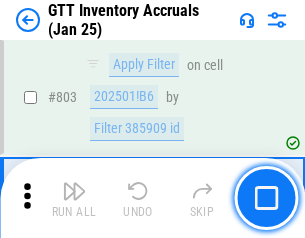 scroll, scrollTop: 15180, scrollLeft: 0, axis: vertical 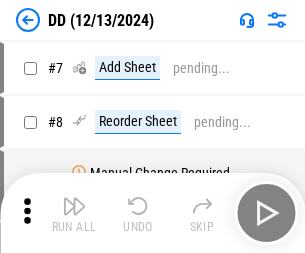 click at bounding box center [74, 206] 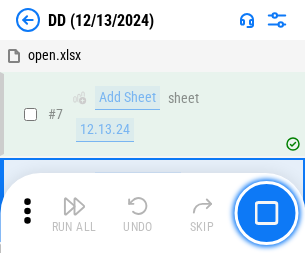scroll, scrollTop: 193, scrollLeft: 0, axis: vertical 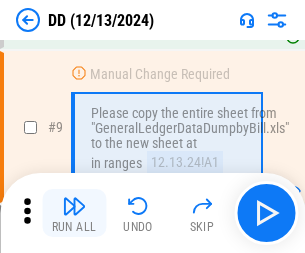 click at bounding box center (74, 206) 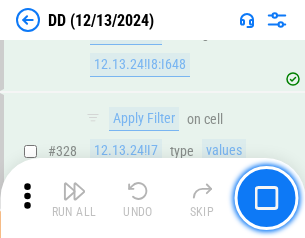 scroll, scrollTop: 8948, scrollLeft: 0, axis: vertical 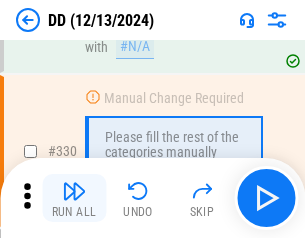 click at bounding box center [74, 191] 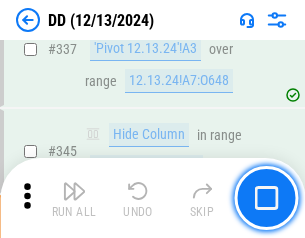 scroll, scrollTop: 9572, scrollLeft: 0, axis: vertical 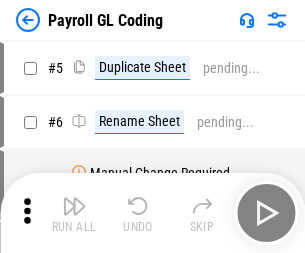 click at bounding box center (74, 206) 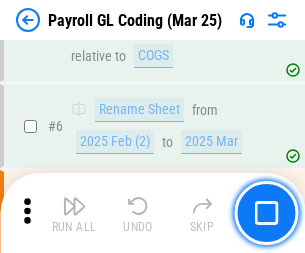 scroll, scrollTop: 240, scrollLeft: 0, axis: vertical 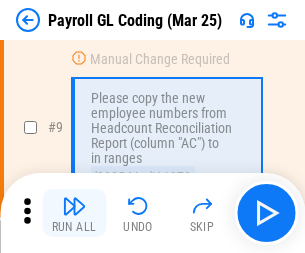 click at bounding box center (74, 206) 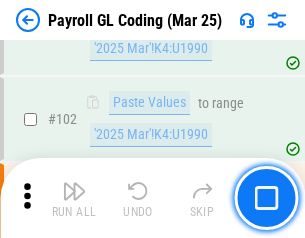 scroll, scrollTop: 4692, scrollLeft: 0, axis: vertical 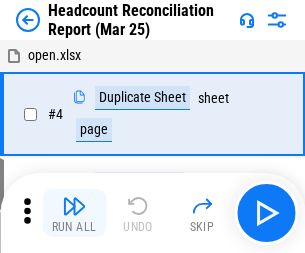 click at bounding box center (74, 206) 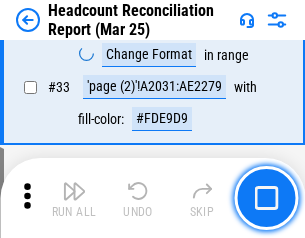 scroll, scrollTop: 1841, scrollLeft: 0, axis: vertical 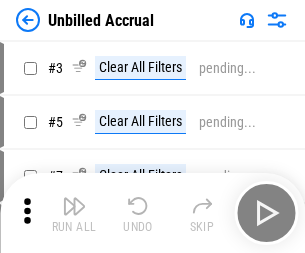 click at bounding box center (74, 206) 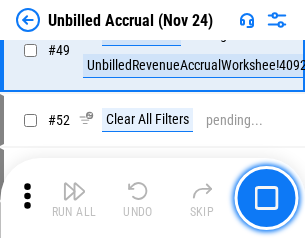 scroll, scrollTop: 1814, scrollLeft: 0, axis: vertical 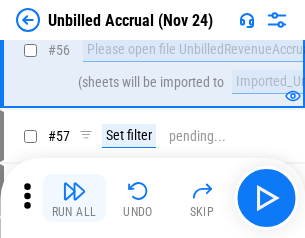 click at bounding box center (74, 191) 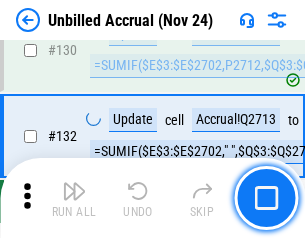 scroll, scrollTop: 5957, scrollLeft: 0, axis: vertical 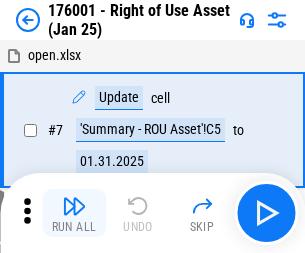click at bounding box center (74, 206) 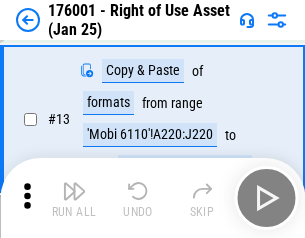 scroll, scrollTop: 129, scrollLeft: 0, axis: vertical 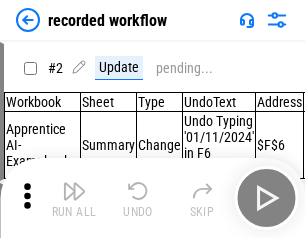 click at bounding box center [74, 191] 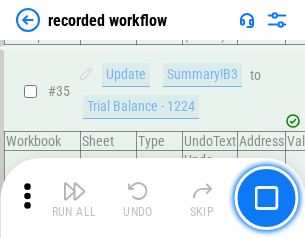 scroll, scrollTop: 6251, scrollLeft: 0, axis: vertical 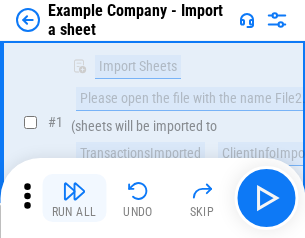 click at bounding box center (74, 191) 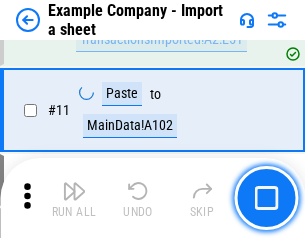 scroll, scrollTop: 442, scrollLeft: 0, axis: vertical 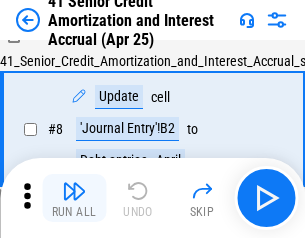 click at bounding box center (74, 191) 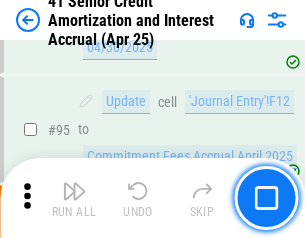 scroll, scrollTop: 1584, scrollLeft: 0, axis: vertical 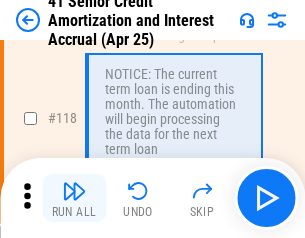 click at bounding box center (74, 191) 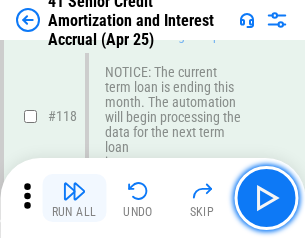 scroll, scrollTop: 1887, scrollLeft: 0, axis: vertical 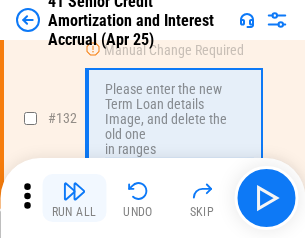 click at bounding box center (74, 191) 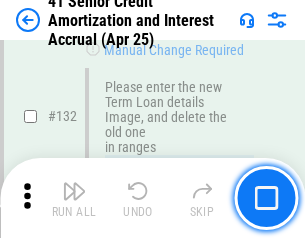 scroll, scrollTop: 2090, scrollLeft: 0, axis: vertical 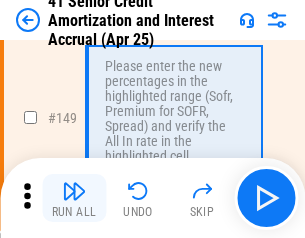 click at bounding box center [74, 191] 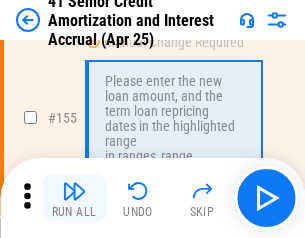 click at bounding box center [74, 191] 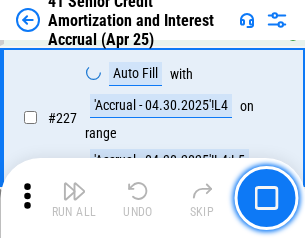 scroll, scrollTop: 4479, scrollLeft: 0, axis: vertical 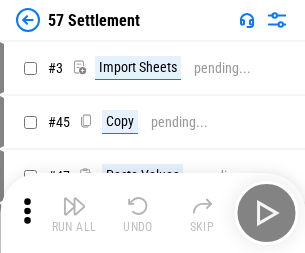click at bounding box center [74, 206] 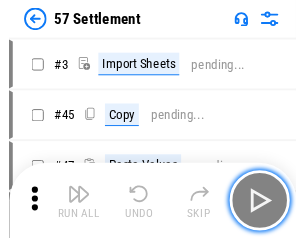 scroll, scrollTop: 19, scrollLeft: 0, axis: vertical 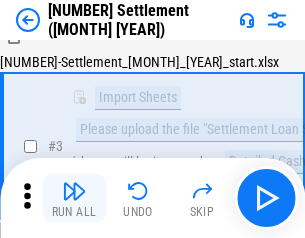 click at bounding box center [74, 191] 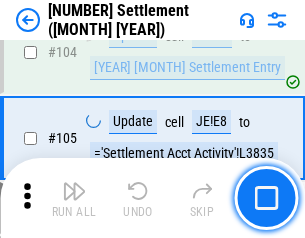 scroll, scrollTop: 1263, scrollLeft: 0, axis: vertical 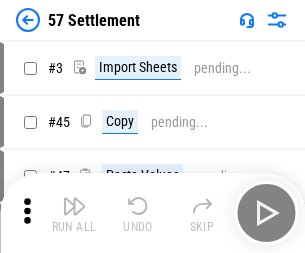 click at bounding box center [74, 206] 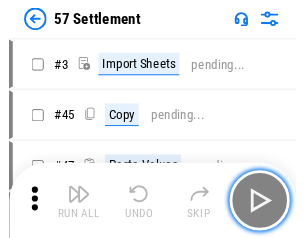 scroll, scrollTop: 19, scrollLeft: 0, axis: vertical 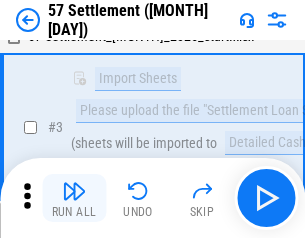 click at bounding box center (74, 191) 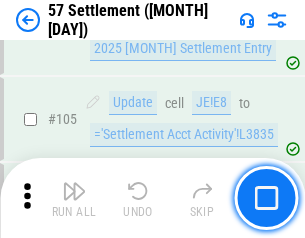 scroll, scrollTop: 1263, scrollLeft: 0, axis: vertical 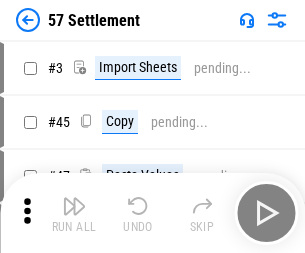 click at bounding box center (74, 206) 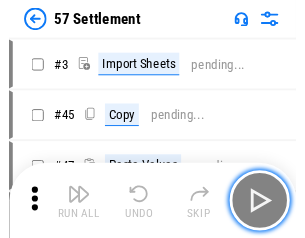 scroll, scrollTop: 19, scrollLeft: 0, axis: vertical 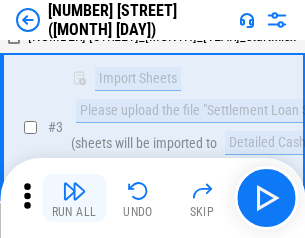 click at bounding box center (74, 191) 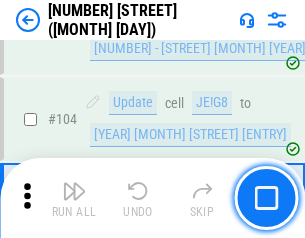 scroll, scrollTop: 1263, scrollLeft: 0, axis: vertical 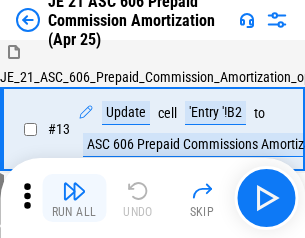click at bounding box center [74, 191] 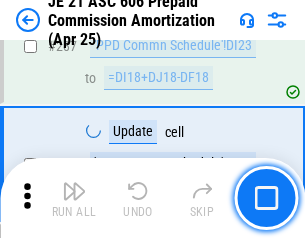 scroll, scrollTop: 3680, scrollLeft: 0, axis: vertical 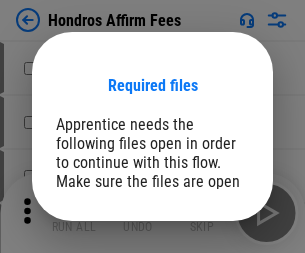 click on "Open" at bounding box center (209, 268) 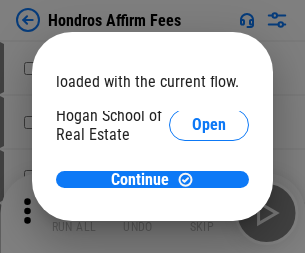 click on "Open" at bounding box center (209, 221) 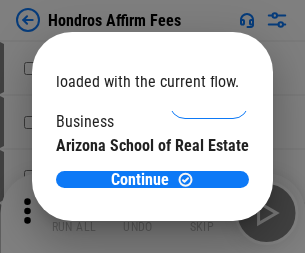 click on "Open" at bounding box center [209, 195] 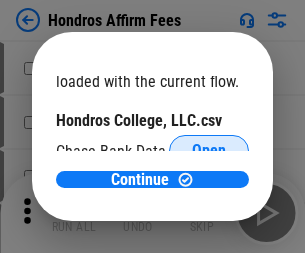 click on "Open" at bounding box center (209, 151) 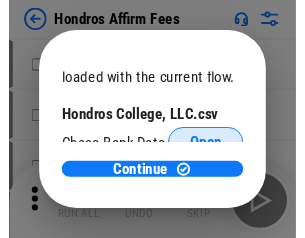 scroll, scrollTop: 314, scrollLeft: 0, axis: vertical 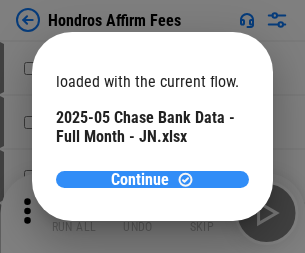 click on "Continue" at bounding box center [140, 180] 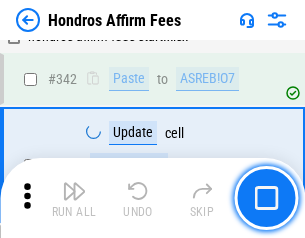 scroll, scrollTop: 4545, scrollLeft: 0, axis: vertical 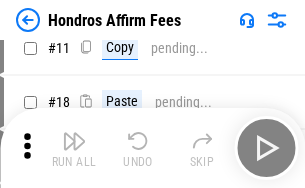 click at bounding box center (74, 141) 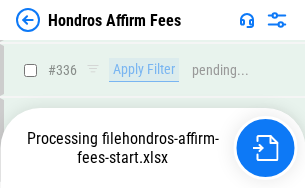 scroll, scrollTop: 4570, scrollLeft: 0, axis: vertical 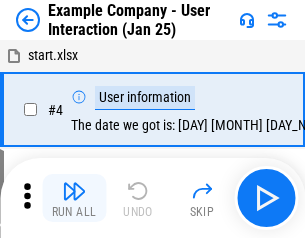 click at bounding box center (74, 191) 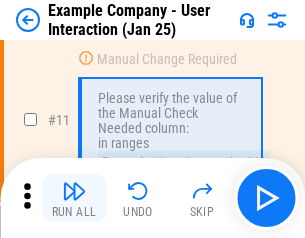 click at bounding box center (74, 191) 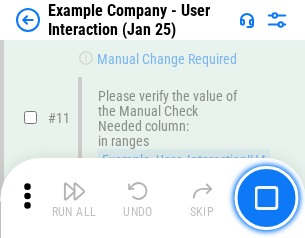 scroll, scrollTop: 433, scrollLeft: 0, axis: vertical 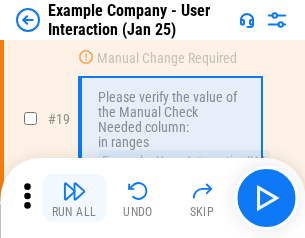 click at bounding box center [74, 191] 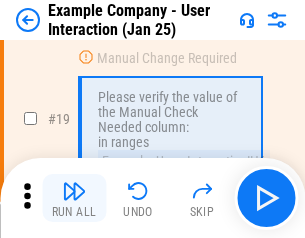 click at bounding box center (74, 191) 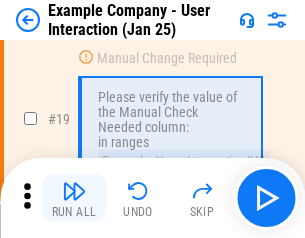 click at bounding box center (74, 191) 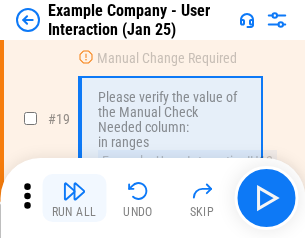 click at bounding box center (74, 191) 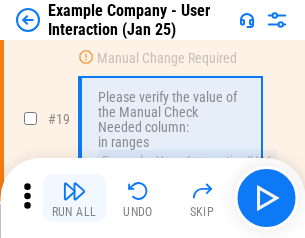 click at bounding box center [74, 191] 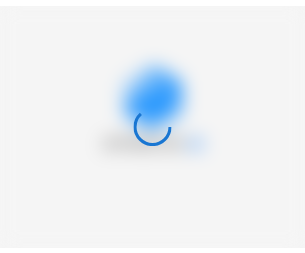 scroll, scrollTop: 0, scrollLeft: 0, axis: both 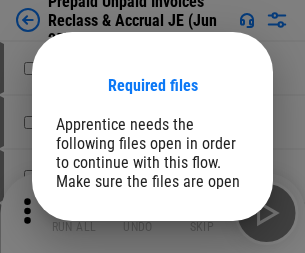 click on "Open" at bounding box center [209, 278] 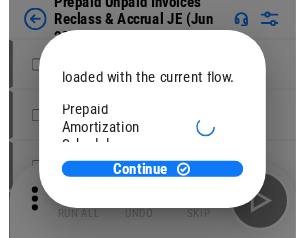 scroll, scrollTop: 119, scrollLeft: 0, axis: vertical 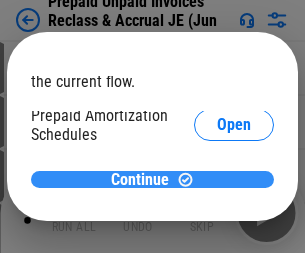 click on "Continue" at bounding box center (140, 180) 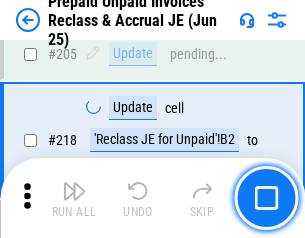 scroll, scrollTop: 2592, scrollLeft: 0, axis: vertical 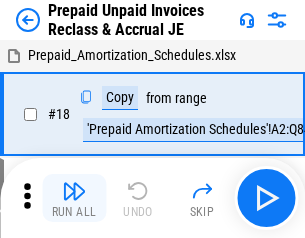 click at bounding box center (74, 191) 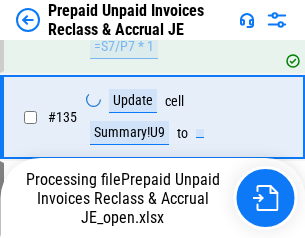scroll, scrollTop: 2592, scrollLeft: 0, axis: vertical 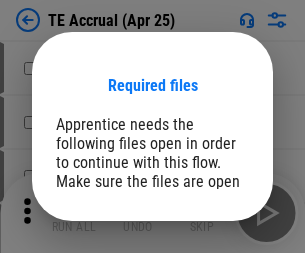 click on "Open" at bounding box center (209, 287) 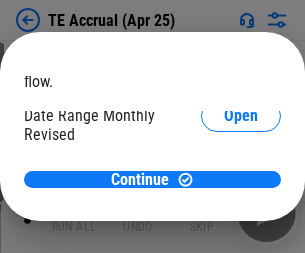 scroll, scrollTop: 119, scrollLeft: 0, axis: vertical 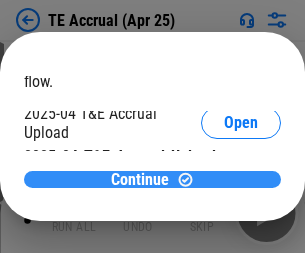 click on "Continue" at bounding box center [140, 180] 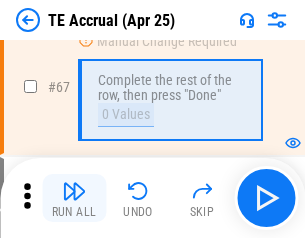 click at bounding box center [74, 191] 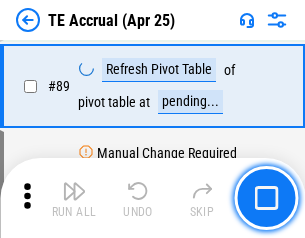 scroll, scrollTop: 1663, scrollLeft: 0, axis: vertical 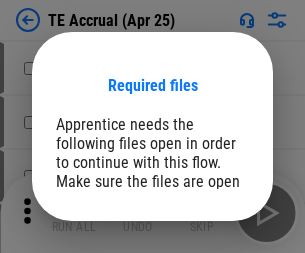 click on "Open" at bounding box center (209, 287) 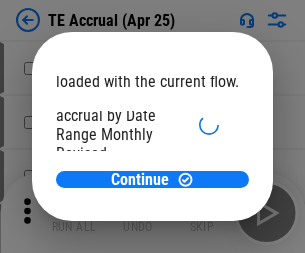 scroll, scrollTop: 119, scrollLeft: 0, axis: vertical 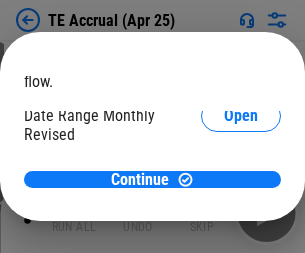 click on "Open" at bounding box center (241, 192) 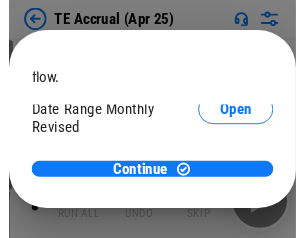 scroll, scrollTop: 93, scrollLeft: 0, axis: vertical 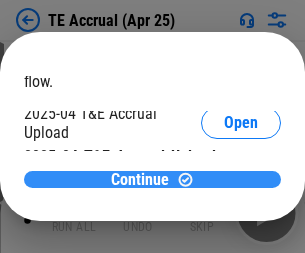 click on "Continue" at bounding box center [140, 180] 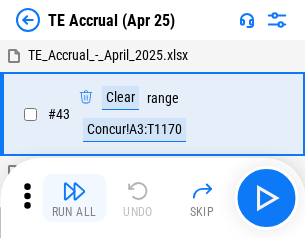 click at bounding box center [74, 191] 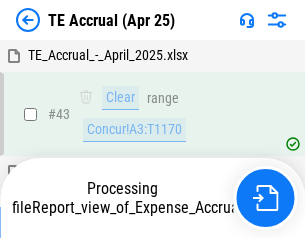 scroll, scrollTop: 115, scrollLeft: 0, axis: vertical 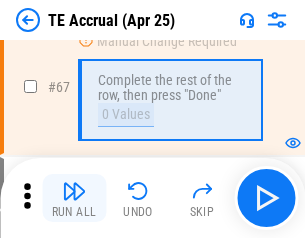click at bounding box center (74, 191) 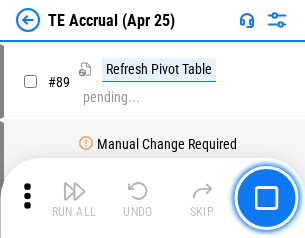 scroll, scrollTop: 1663, scrollLeft: 0, axis: vertical 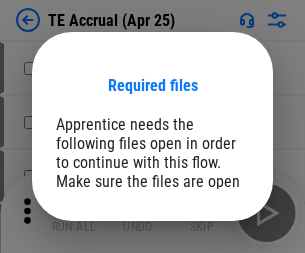 click on "Open" at bounding box center [209, 287] 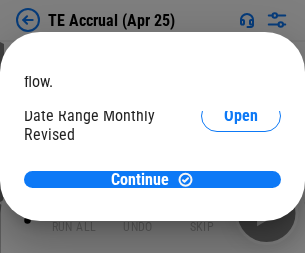 scroll, scrollTop: 119, scrollLeft: 0, axis: vertical 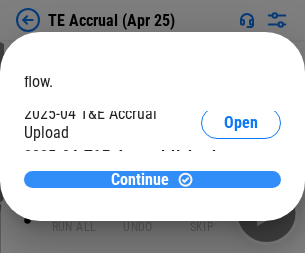 click on "Continue" at bounding box center [140, 180] 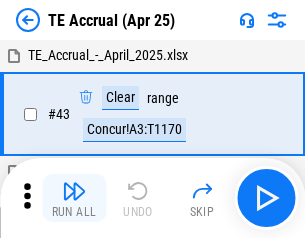 click at bounding box center [74, 191] 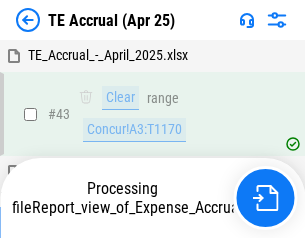 scroll, scrollTop: 115, scrollLeft: 0, axis: vertical 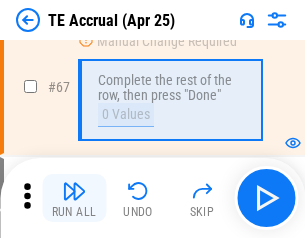 click at bounding box center [74, 191] 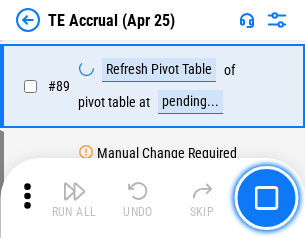 scroll, scrollTop: 1663, scrollLeft: 0, axis: vertical 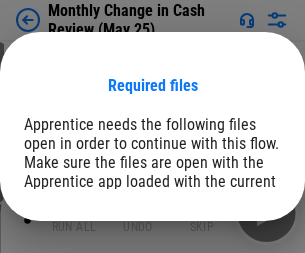 click on "Open" at bounding box center [241, 246] 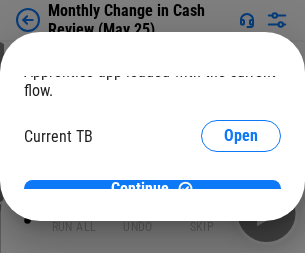 click on "Open" at bounding box center (241, 197) 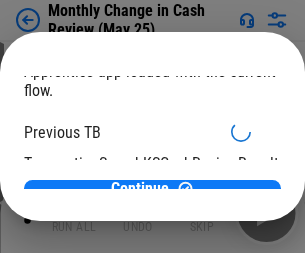 scroll, scrollTop: 65, scrollLeft: 0, axis: vertical 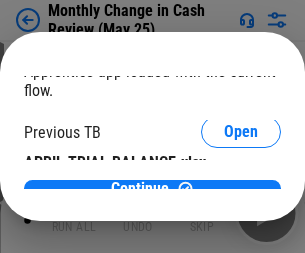 click on "Open" at bounding box center [326, 193] 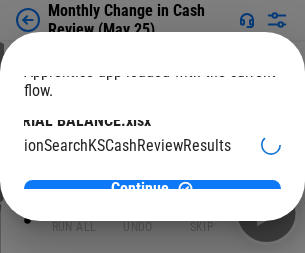 scroll, scrollTop: 126, scrollLeft: 80, axis: both 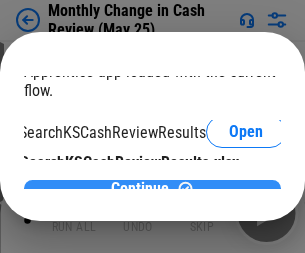 click on "Continue" at bounding box center (140, 189) 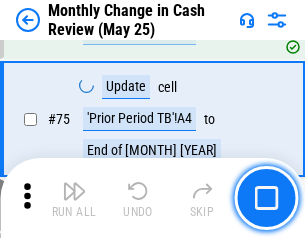 scroll, scrollTop: 1431, scrollLeft: 0, axis: vertical 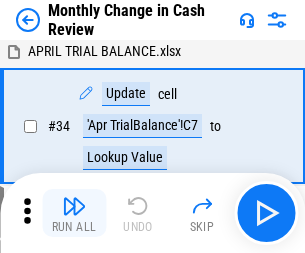 click at bounding box center (74, 206) 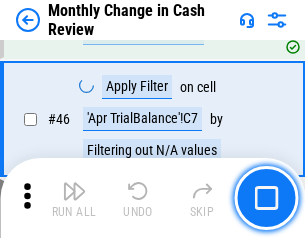 scroll, scrollTop: 656, scrollLeft: 0, axis: vertical 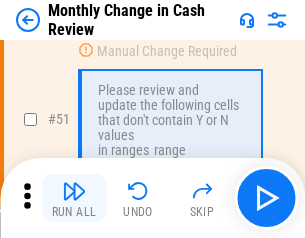 click at bounding box center (74, 191) 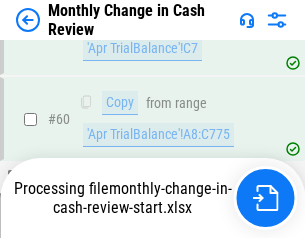 scroll, scrollTop: 1431, scrollLeft: 0, axis: vertical 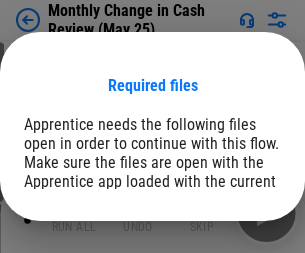 click on "Open" at bounding box center (241, 246) 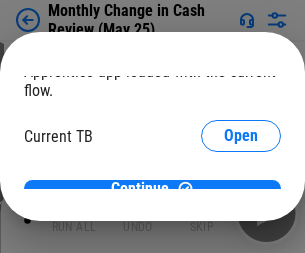 click on "Open" at bounding box center (241, 197) 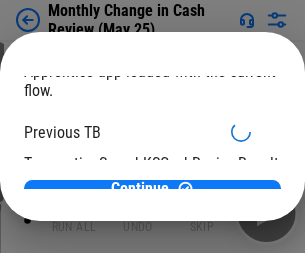 scroll, scrollTop: 65, scrollLeft: 0, axis: vertical 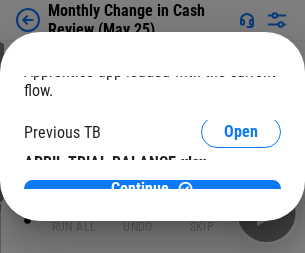click on "Open" at bounding box center (326, 193) 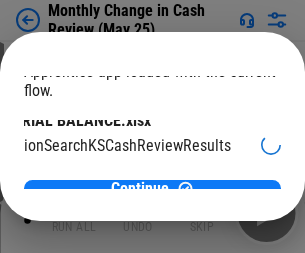 scroll, scrollTop: 126, scrollLeft: 80, axis: both 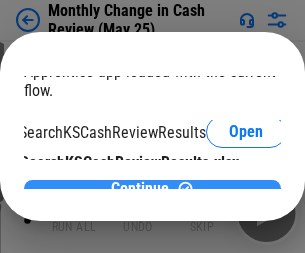click on "Continue" at bounding box center (140, 189) 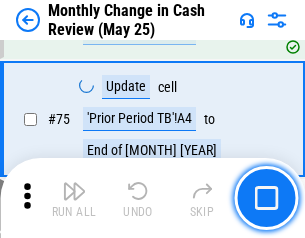 scroll, scrollTop: 1431, scrollLeft: 0, axis: vertical 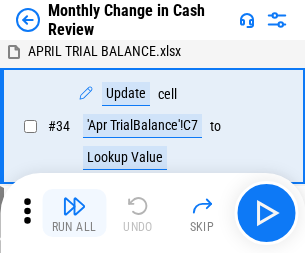 click at bounding box center [74, 206] 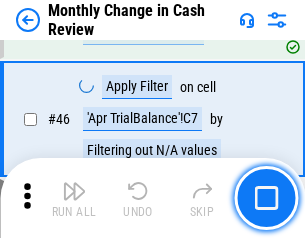 scroll, scrollTop: 656, scrollLeft: 0, axis: vertical 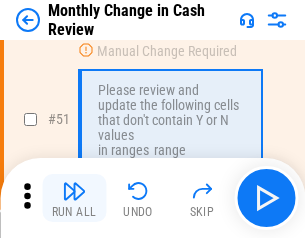 click at bounding box center (74, 191) 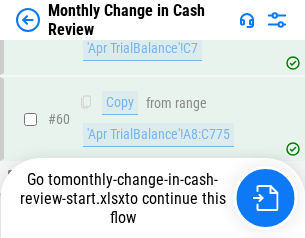 scroll, scrollTop: 1431, scrollLeft: 0, axis: vertical 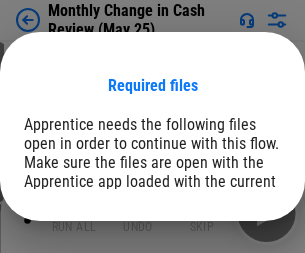 click on "Open" at bounding box center (241, 246) 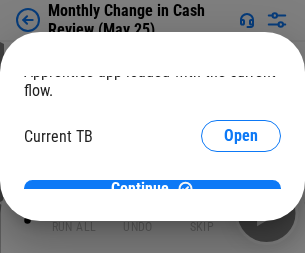 click on "Open" at bounding box center (241, 197) 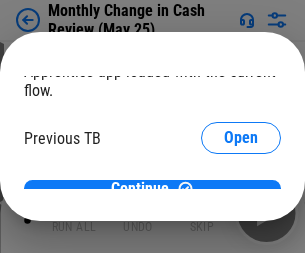 scroll, scrollTop: 65, scrollLeft: 0, axis: vertical 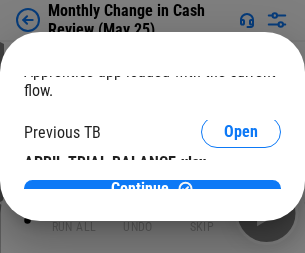 click on "Open" at bounding box center [326, 193] 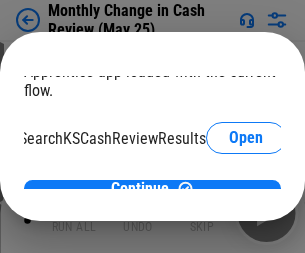 scroll, scrollTop: 126, scrollLeft: 80, axis: both 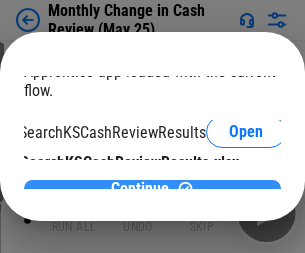 click on "Continue" at bounding box center [140, 189] 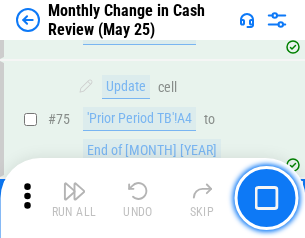 scroll, scrollTop: 1431, scrollLeft: 0, axis: vertical 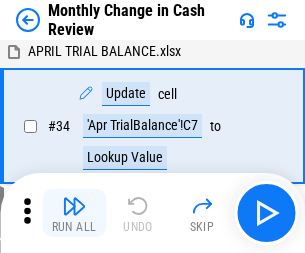 click at bounding box center (74, 206) 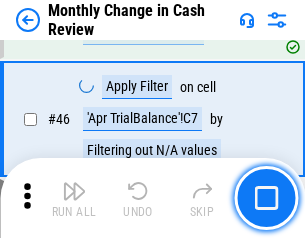 scroll, scrollTop: 656, scrollLeft: 0, axis: vertical 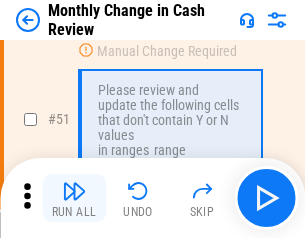 click at bounding box center [74, 191] 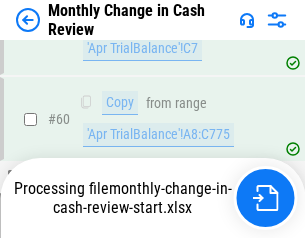 scroll, scrollTop: 1431, scrollLeft: 0, axis: vertical 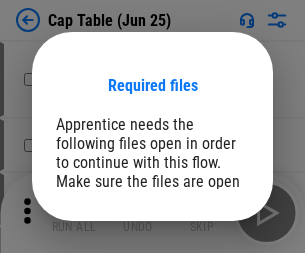 click on "Open" at bounding box center [209, 268] 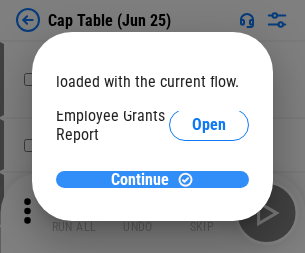click on "Continue" at bounding box center (140, 180) 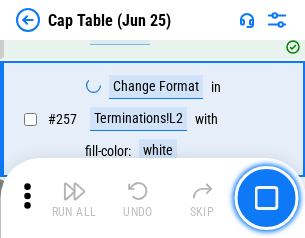 scroll, scrollTop: 9188, scrollLeft: 0, axis: vertical 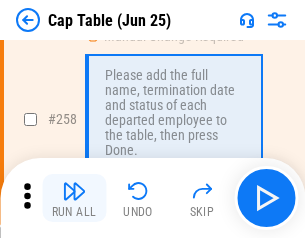 click at bounding box center (74, 191) 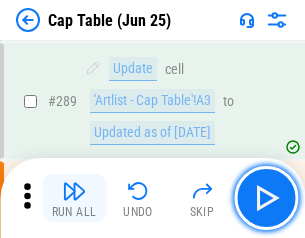 scroll, scrollTop: 10397, scrollLeft: 0, axis: vertical 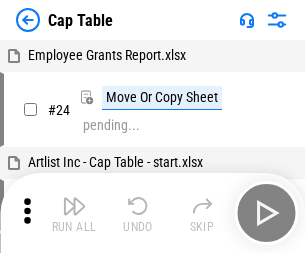 click at bounding box center [74, 206] 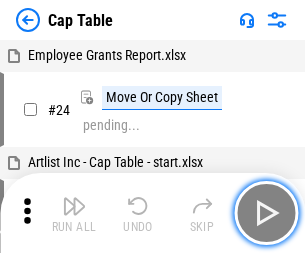 scroll, scrollTop: 31, scrollLeft: 0, axis: vertical 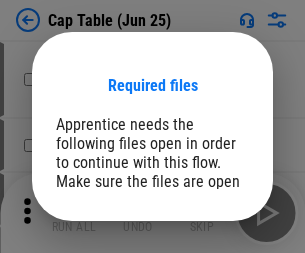 click on "Open" at bounding box center (209, 268) 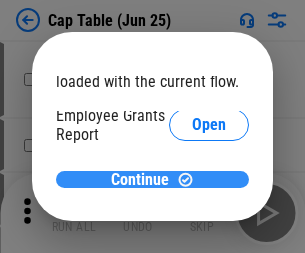 click on "Continue" at bounding box center [140, 180] 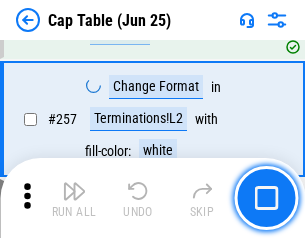 scroll, scrollTop: 9188, scrollLeft: 0, axis: vertical 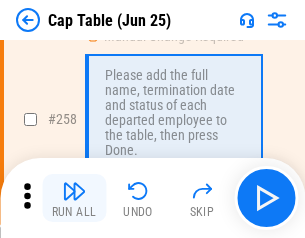 click at bounding box center [74, 191] 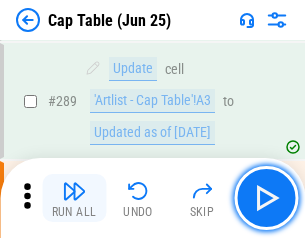 scroll, scrollTop: 10397, scrollLeft: 0, axis: vertical 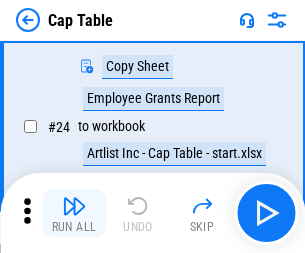 click at bounding box center [74, 206] 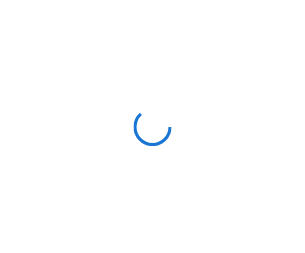 scroll, scrollTop: 0, scrollLeft: 0, axis: both 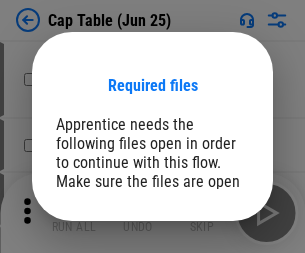 click on "Open" at bounding box center (209, 268) 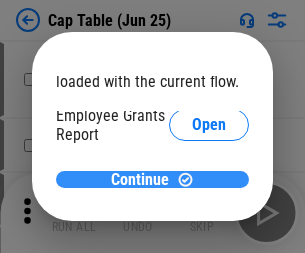 click on "Continue" at bounding box center [140, 180] 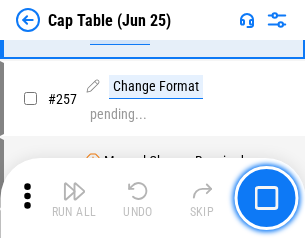 scroll, scrollTop: 9188, scrollLeft: 0, axis: vertical 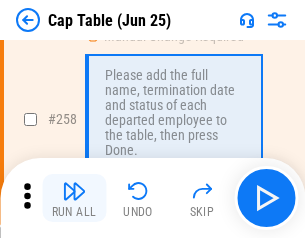 click at bounding box center (74, 191) 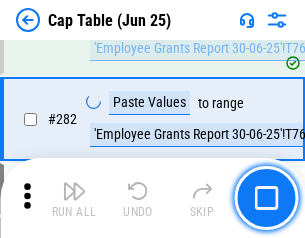 scroll, scrollTop: 9889, scrollLeft: 0, axis: vertical 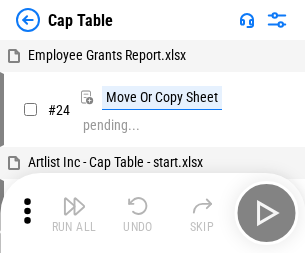 click at bounding box center [74, 206] 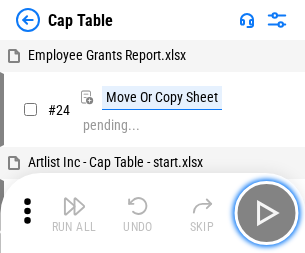 scroll, scrollTop: 31, scrollLeft: 0, axis: vertical 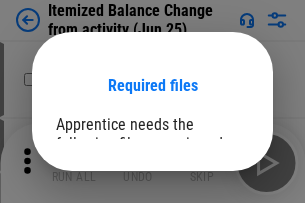 click on "Open" at bounding box center [209, 278] 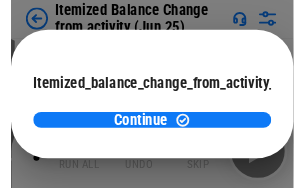 scroll, scrollTop: 146, scrollLeft: 0, axis: vertical 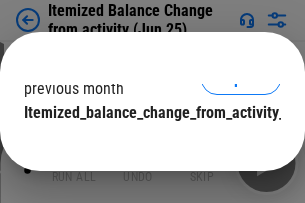 click on "Continue" at bounding box center [140, 153] 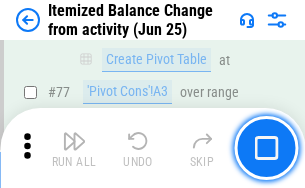 scroll, scrollTop: 1955, scrollLeft: 0, axis: vertical 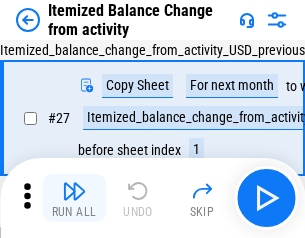 click at bounding box center [74, 191] 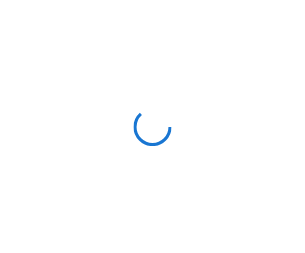 scroll, scrollTop: 0, scrollLeft: 0, axis: both 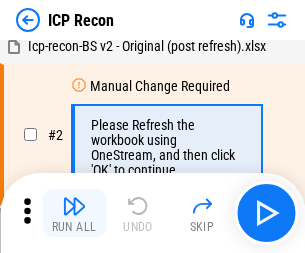 click at bounding box center [74, 206] 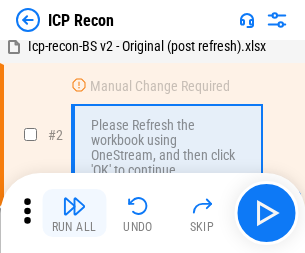 click at bounding box center [74, 206] 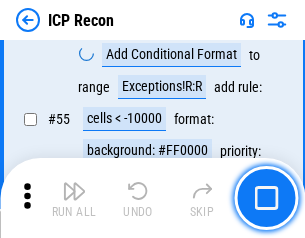 scroll, scrollTop: 1743, scrollLeft: 0, axis: vertical 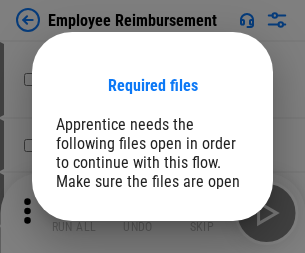 click on "Open" at bounding box center (209, 268) 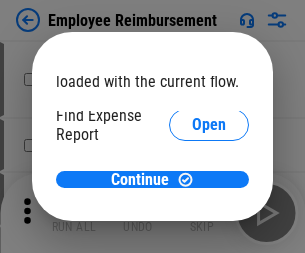 click on "Open" at bounding box center [209, 240] 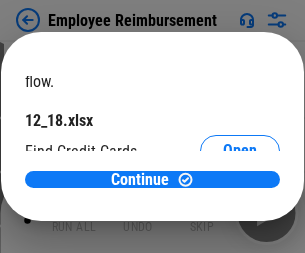 scroll, scrollTop: 119, scrollLeft: 0, axis: vertical 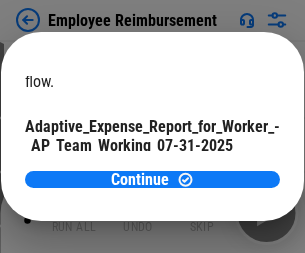 click on "Open" at bounding box center [240, 195] 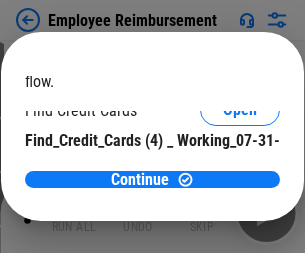 scroll, scrollTop: 208, scrollLeft: 0, axis: vertical 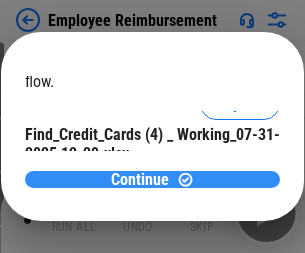 click on "Continue" at bounding box center [140, 180] 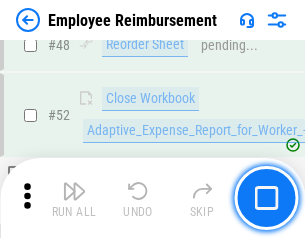scroll, scrollTop: 1487, scrollLeft: 0, axis: vertical 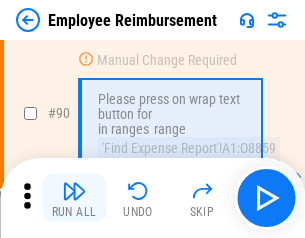 click at bounding box center (74, 191) 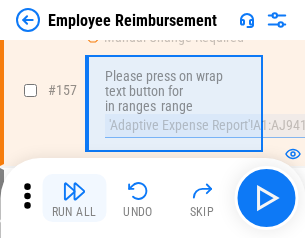click at bounding box center [74, 191] 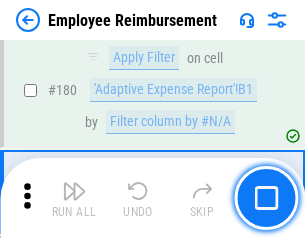 scroll, scrollTop: 5083, scrollLeft: 0, axis: vertical 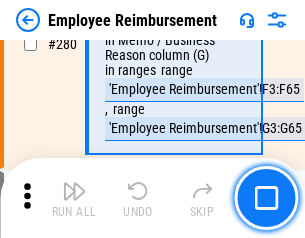click at bounding box center [74, 191] 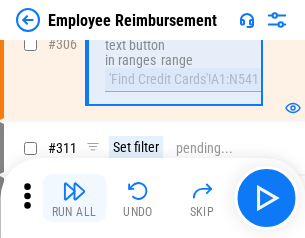 click at bounding box center [74, 191] 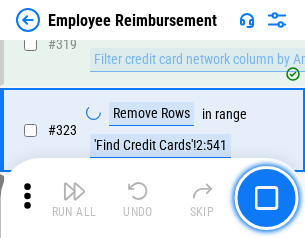 scroll, scrollTop: 10279, scrollLeft: 0, axis: vertical 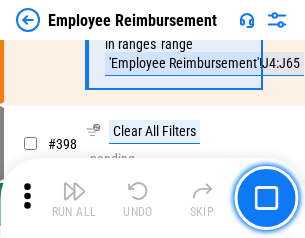 click at bounding box center [74, 191] 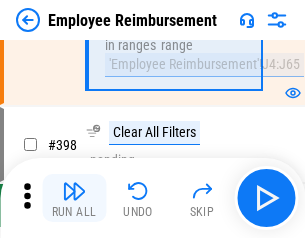 click at bounding box center [74, 191] 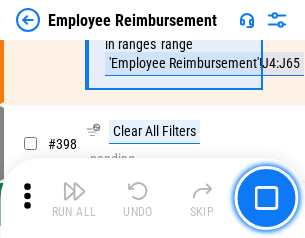 click at bounding box center (74, 191) 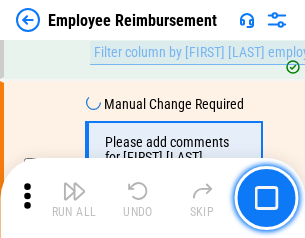 scroll, scrollTop: 12142, scrollLeft: 0, axis: vertical 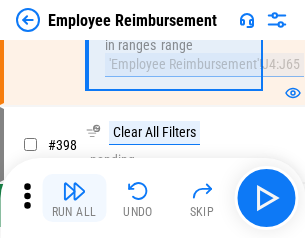 click at bounding box center [74, 191] 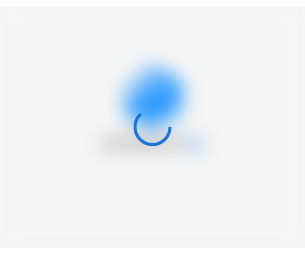 scroll, scrollTop: 0, scrollLeft: 0, axis: both 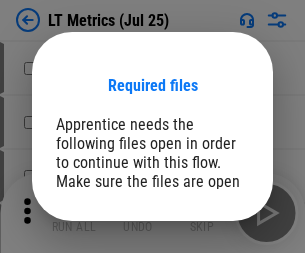 click on "Open" at bounding box center [209, 265] 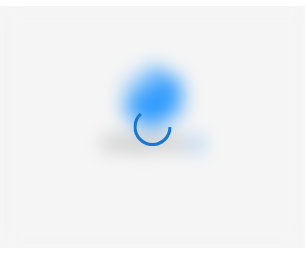 scroll, scrollTop: 0, scrollLeft: 0, axis: both 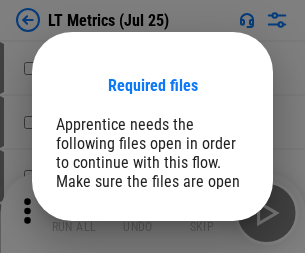 click on "Open" at bounding box center (209, 265) 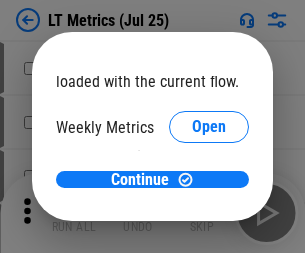click on "Open" at bounding box center (209, 210) 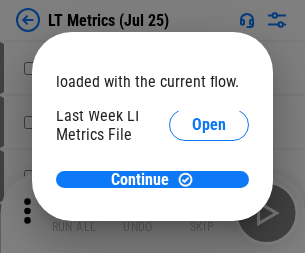 click on "Open" at bounding box center (209, 211) 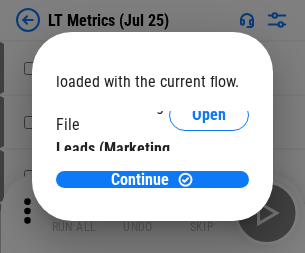 click on "Open" at bounding box center (209, 201) 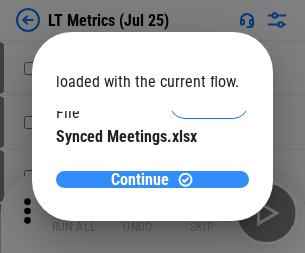 click on "Continue" at bounding box center (140, 180) 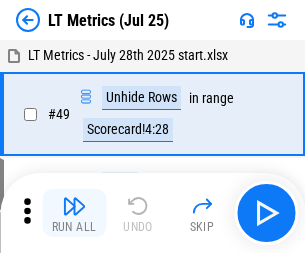 click at bounding box center (74, 206) 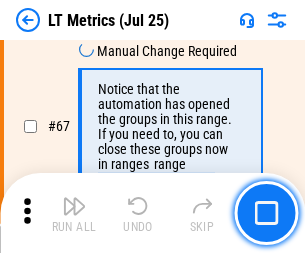 click at bounding box center (74, 206) 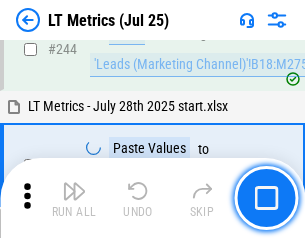 scroll, scrollTop: 3129, scrollLeft: 0, axis: vertical 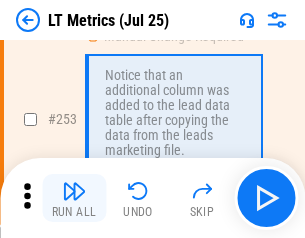click at bounding box center (74, 191) 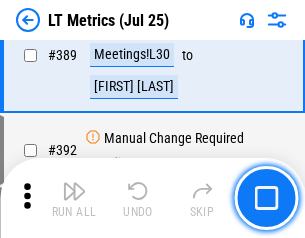 scroll, scrollTop: 4652, scrollLeft: 0, axis: vertical 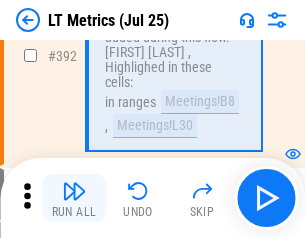 click at bounding box center (74, 191) 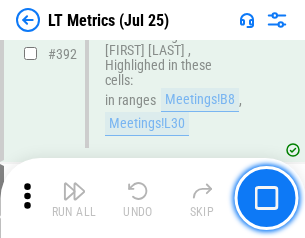scroll, scrollTop: 5129, scrollLeft: 0, axis: vertical 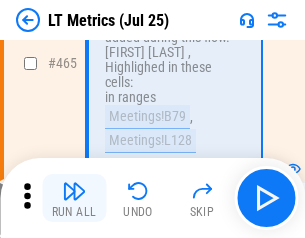 click at bounding box center [74, 191] 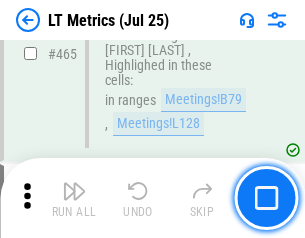 scroll, scrollTop: 5308, scrollLeft: 0, axis: vertical 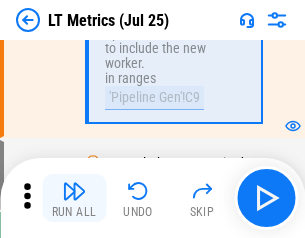 click at bounding box center [74, 191] 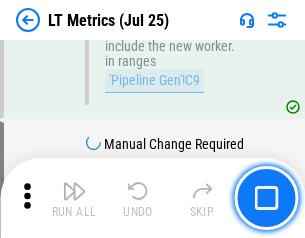 scroll, scrollTop: 6907, scrollLeft: 0, axis: vertical 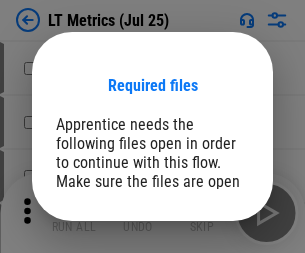 click on "Open" at bounding box center (209, 265) 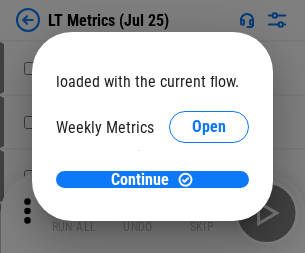 click on "Open" at bounding box center (209, 210) 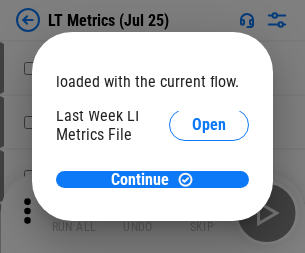 click on "Open" at bounding box center [209, 211] 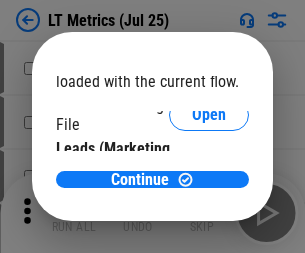 click on "Open" at bounding box center (209, 201) 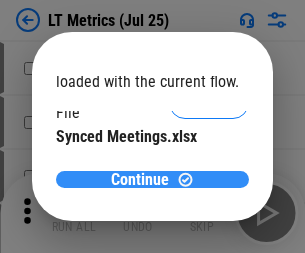 click on "Continue" at bounding box center (140, 180) 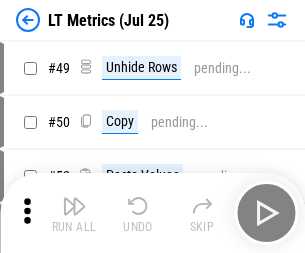 click at bounding box center (74, 206) 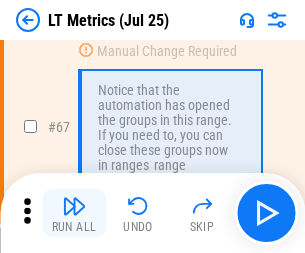 click at bounding box center (74, 206) 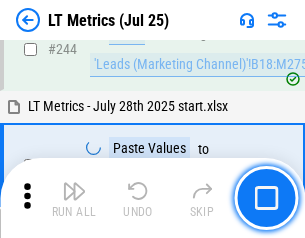 scroll, scrollTop: 3129, scrollLeft: 0, axis: vertical 